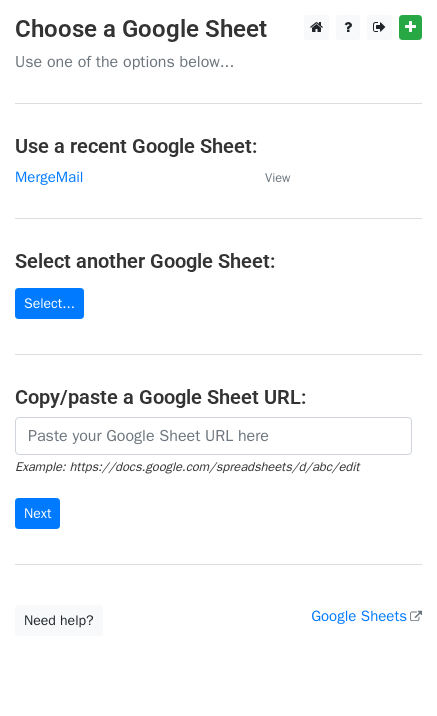 scroll, scrollTop: 0, scrollLeft: 0, axis: both 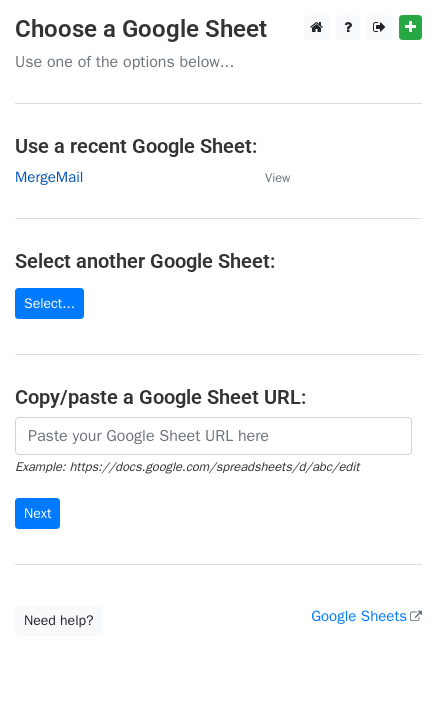click on "MergeMail" at bounding box center [49, 177] 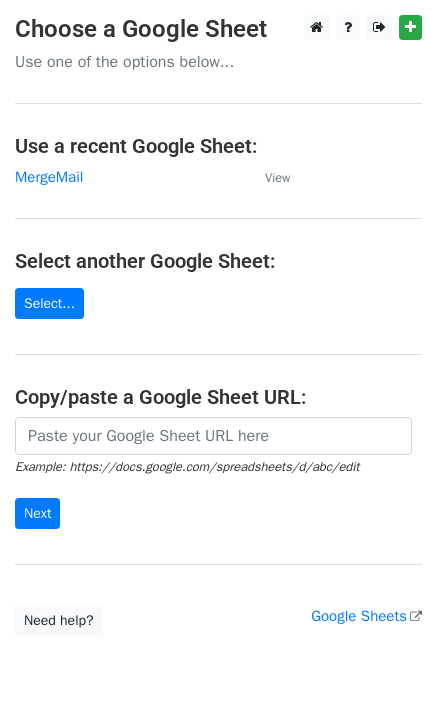 scroll, scrollTop: 0, scrollLeft: 0, axis: both 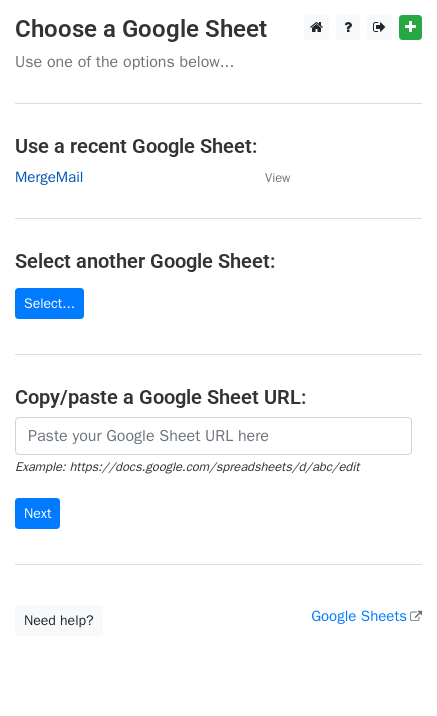 click on "MergeMail" at bounding box center [49, 177] 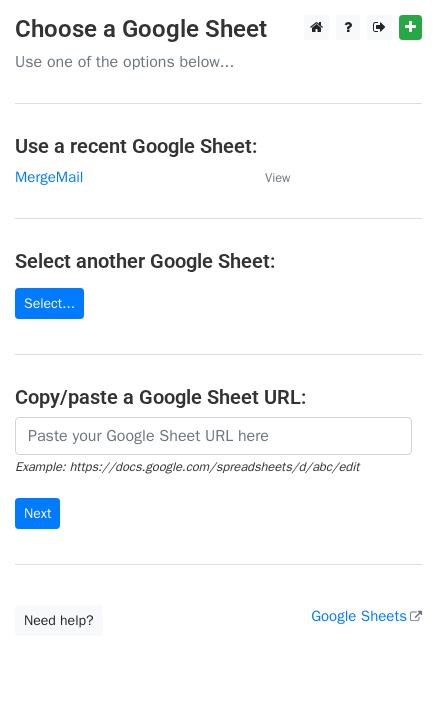 scroll, scrollTop: 0, scrollLeft: 0, axis: both 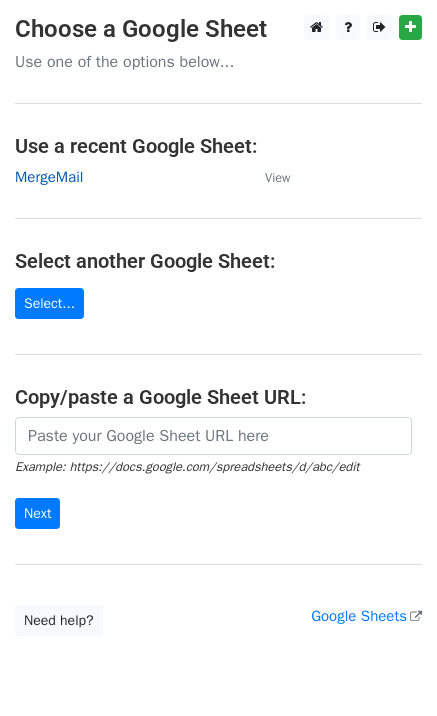 click on "MergeMail" at bounding box center (49, 177) 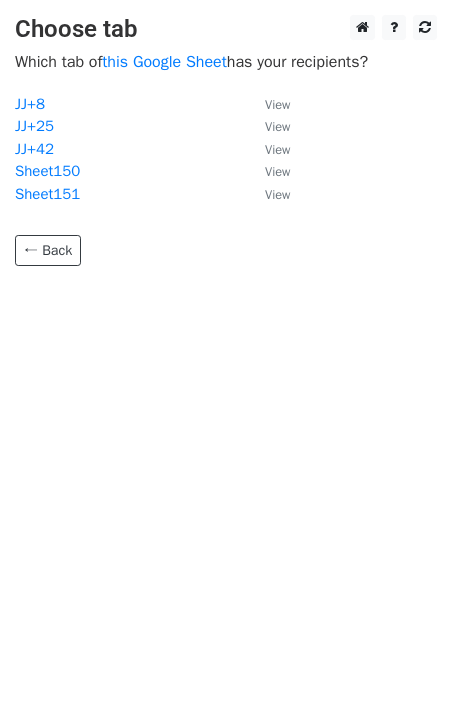 scroll, scrollTop: 0, scrollLeft: 0, axis: both 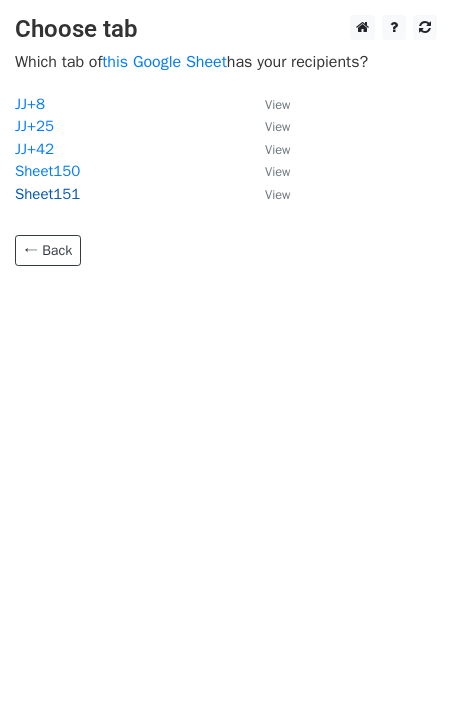 click on "Sheet151" at bounding box center (47, 194) 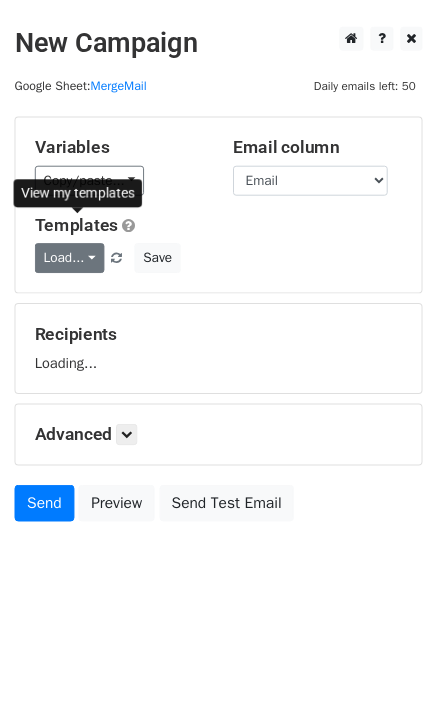 scroll, scrollTop: 0, scrollLeft: 0, axis: both 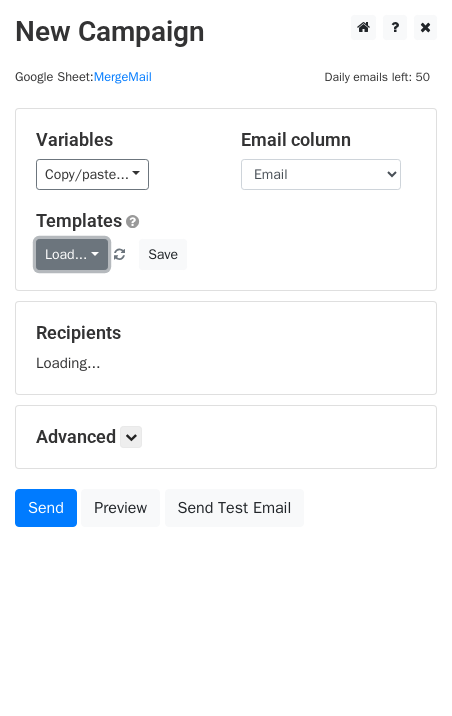 click on "Load..." at bounding box center (72, 254) 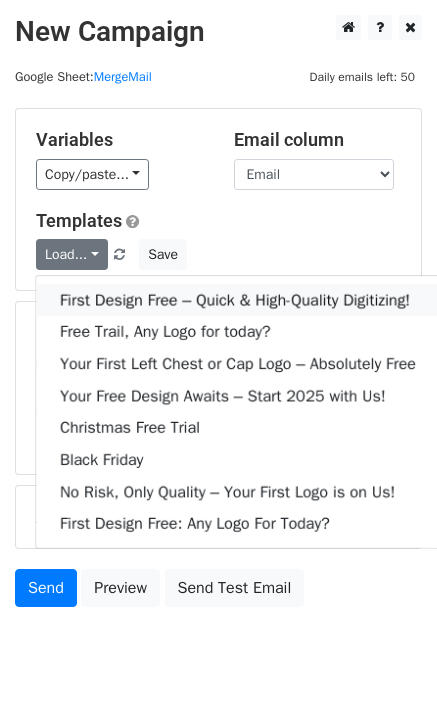 click on "First Design Free – Quick & High-Quality Digitizing!" at bounding box center (238, 300) 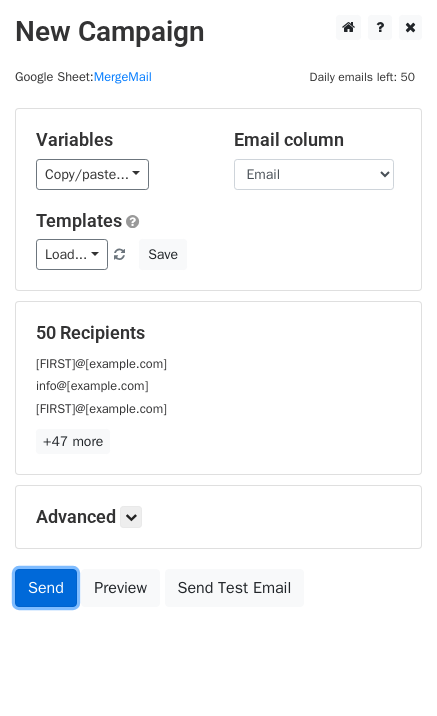 click on "Send" at bounding box center (46, 588) 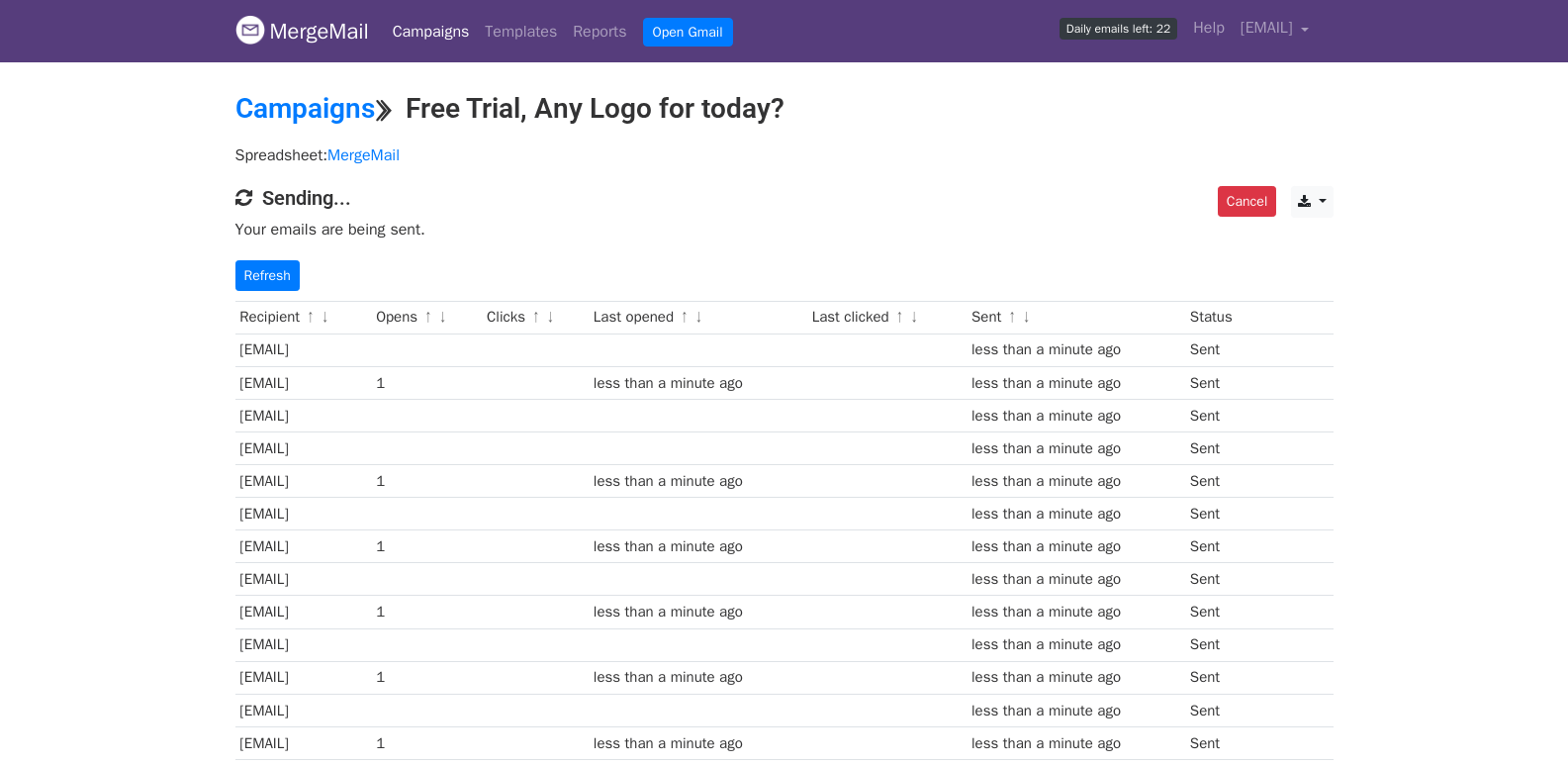 scroll, scrollTop: 0, scrollLeft: 0, axis: both 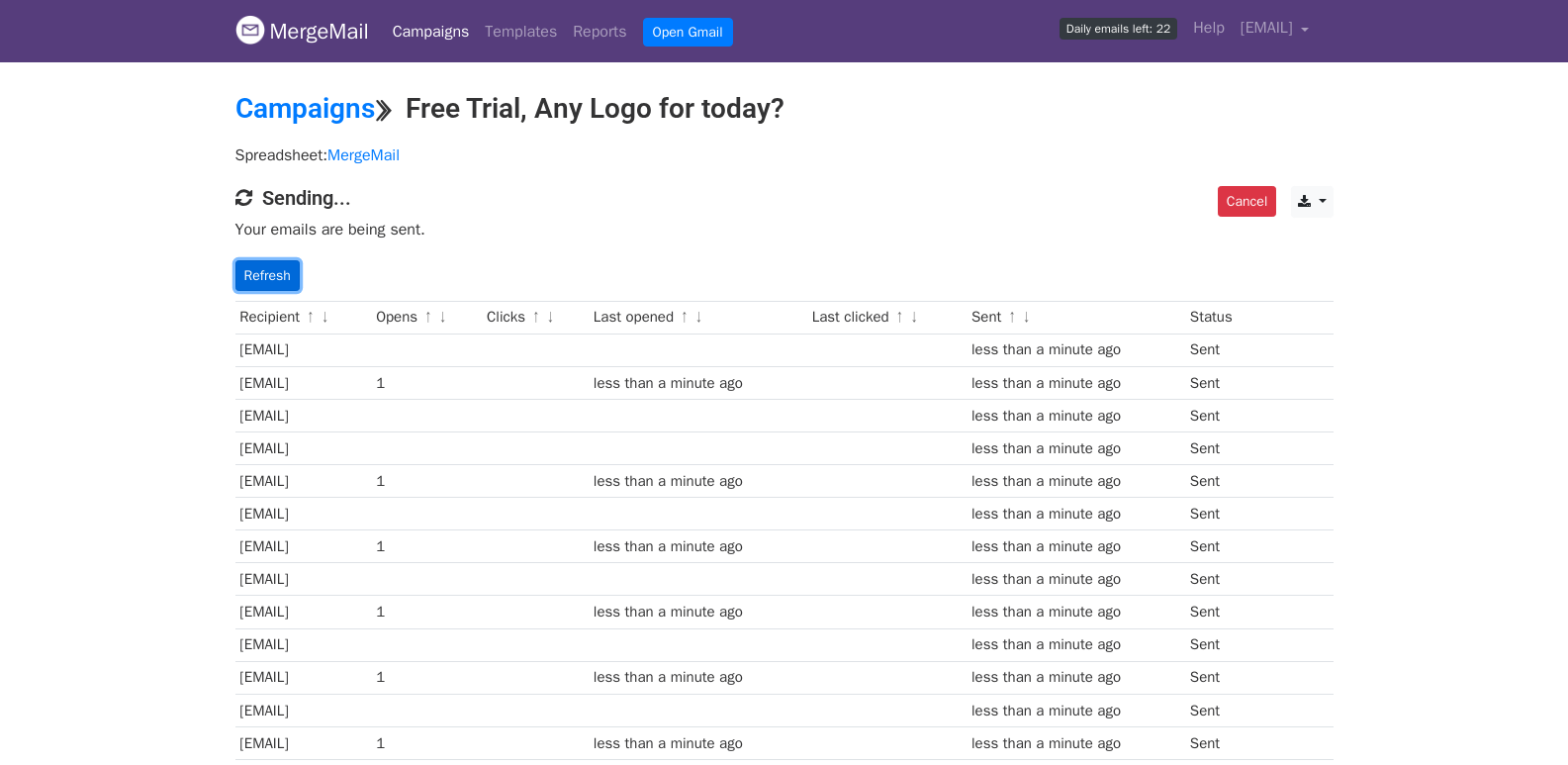 click on "Refresh" at bounding box center [267, 275] 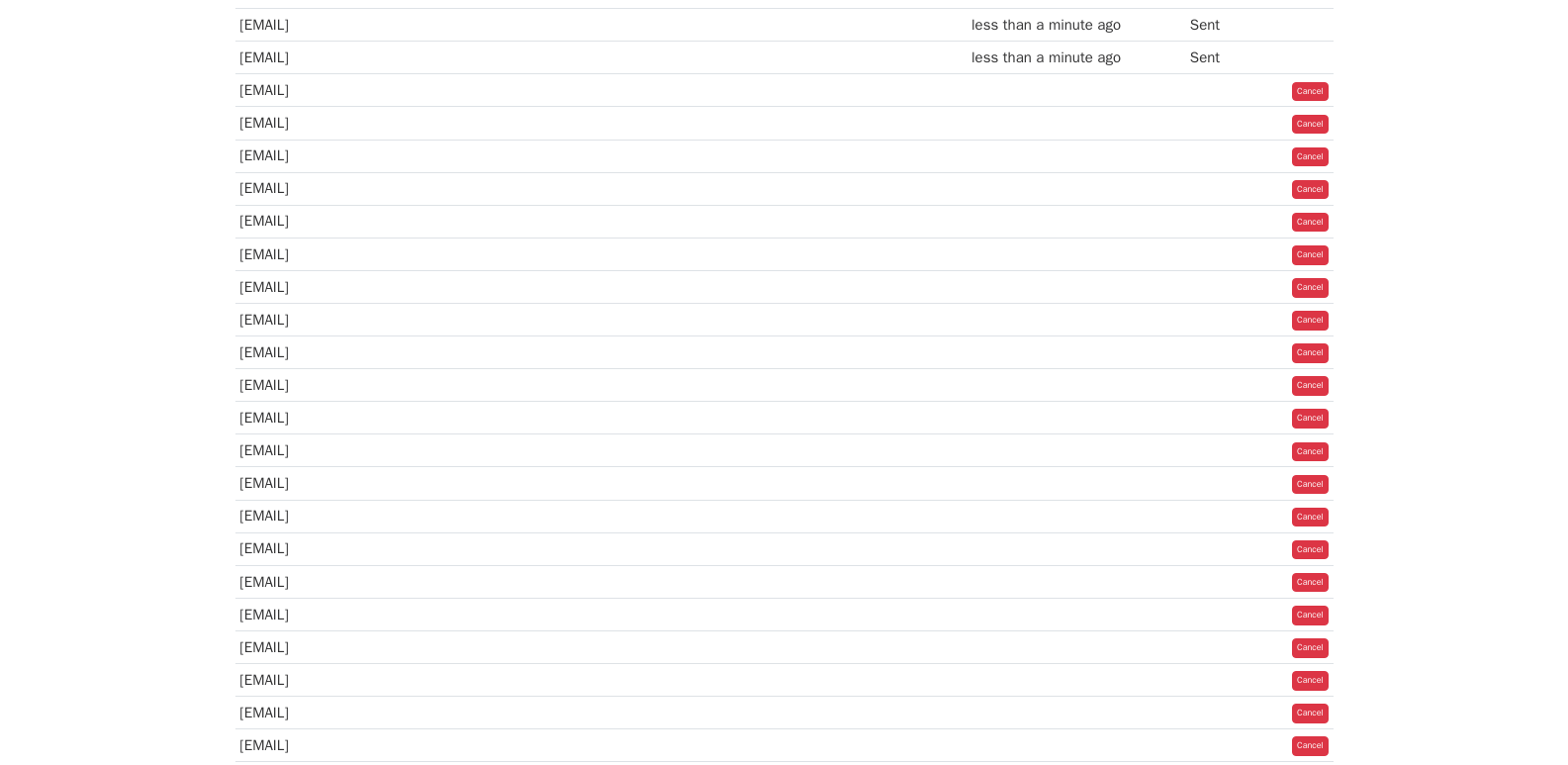 scroll, scrollTop: 1319, scrollLeft: 0, axis: vertical 